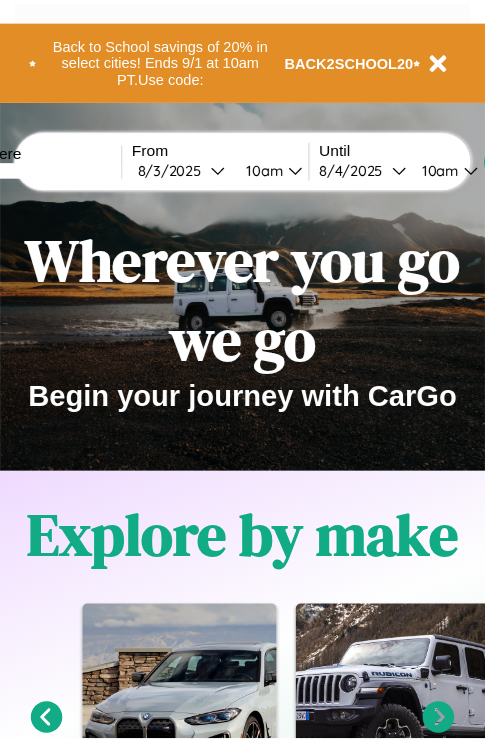 scroll, scrollTop: 0, scrollLeft: 0, axis: both 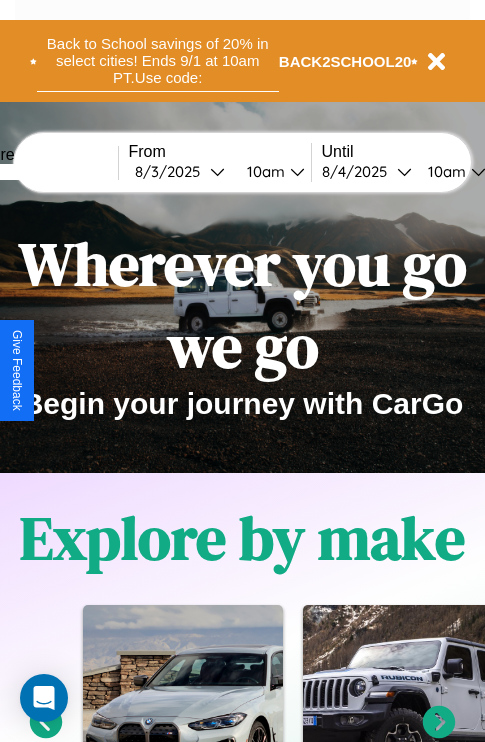 click on "Back to School savings of 20% in select cities! Ends 9/1 at 10am PT.  Use code:" at bounding box center [158, 61] 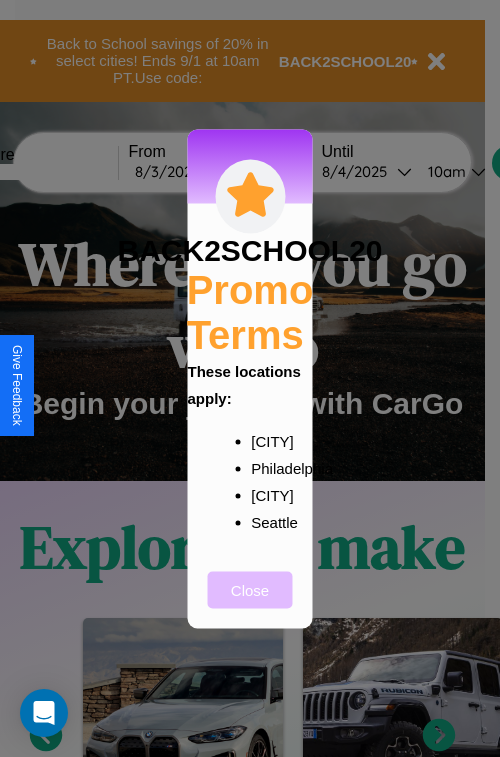 click on "Close" at bounding box center [250, 589] 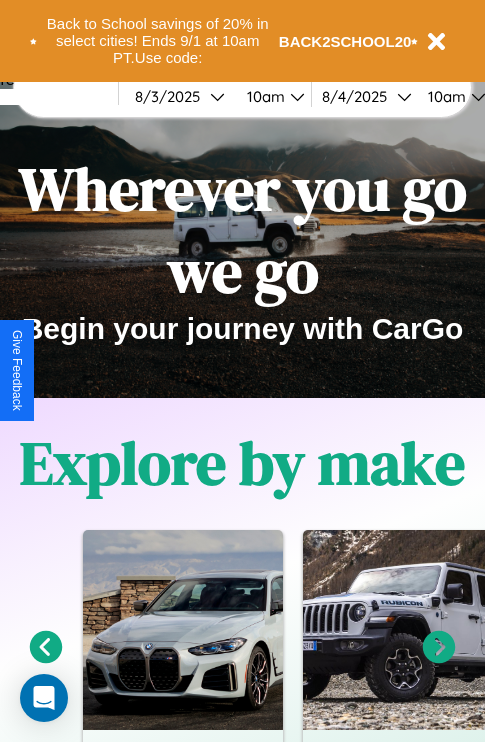 scroll, scrollTop: 308, scrollLeft: 0, axis: vertical 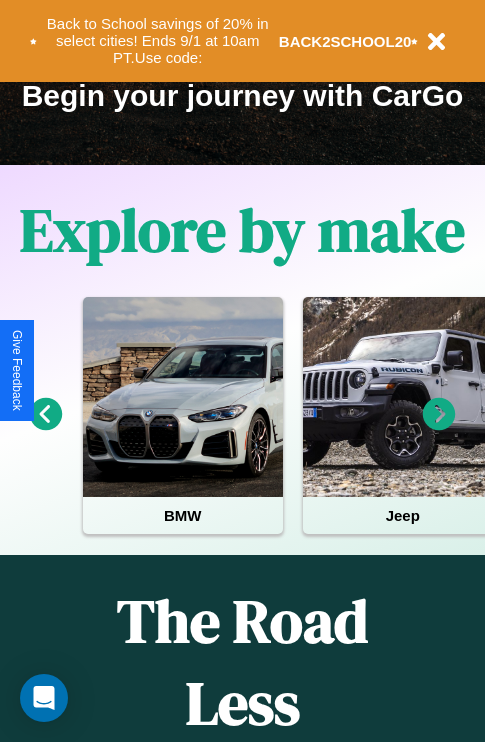 click 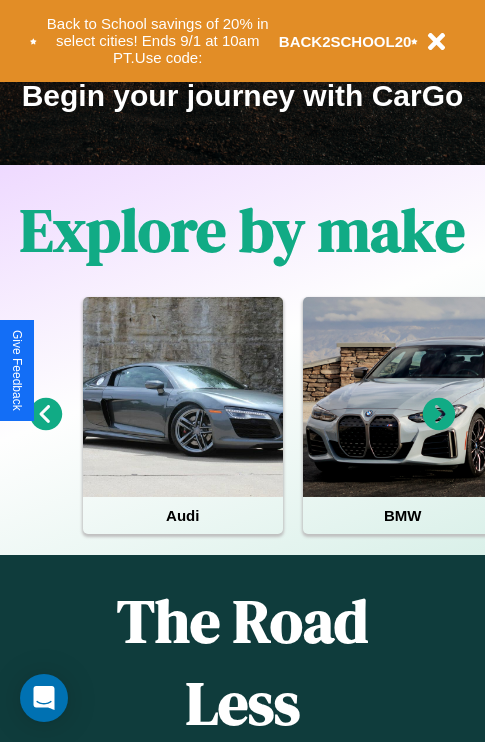 click 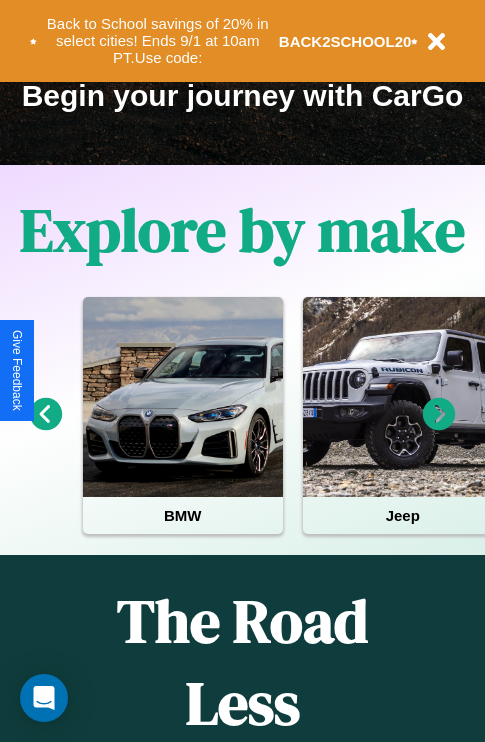 click 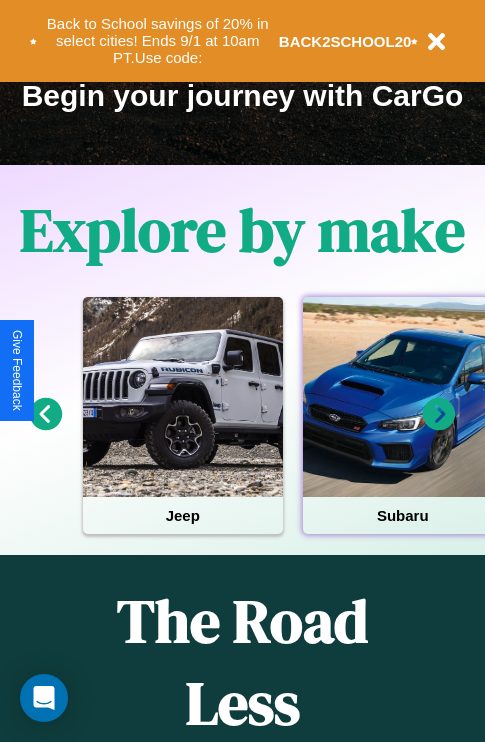 click at bounding box center (403, 397) 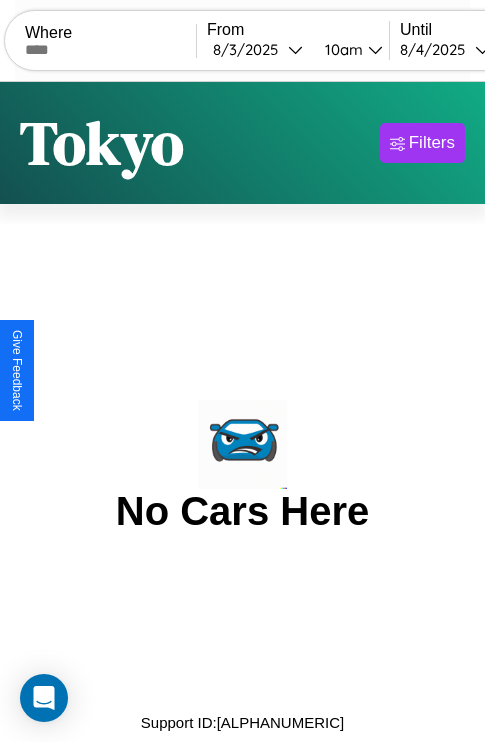 scroll, scrollTop: 0, scrollLeft: 0, axis: both 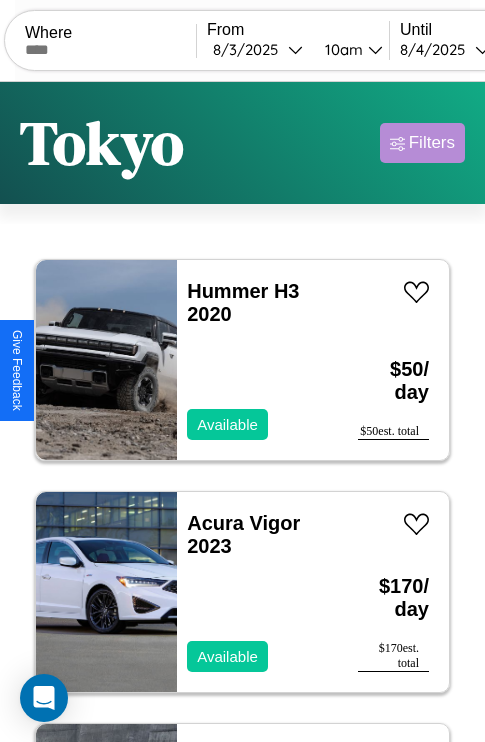 click on "Filters" at bounding box center [432, 143] 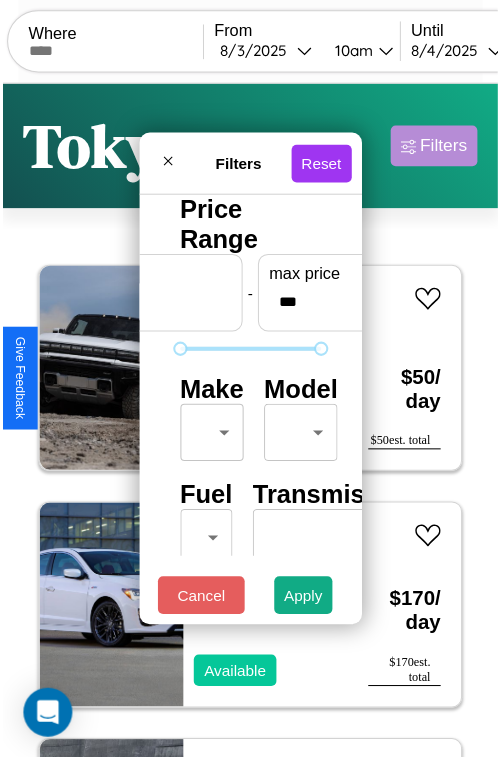 scroll, scrollTop: 59, scrollLeft: 0, axis: vertical 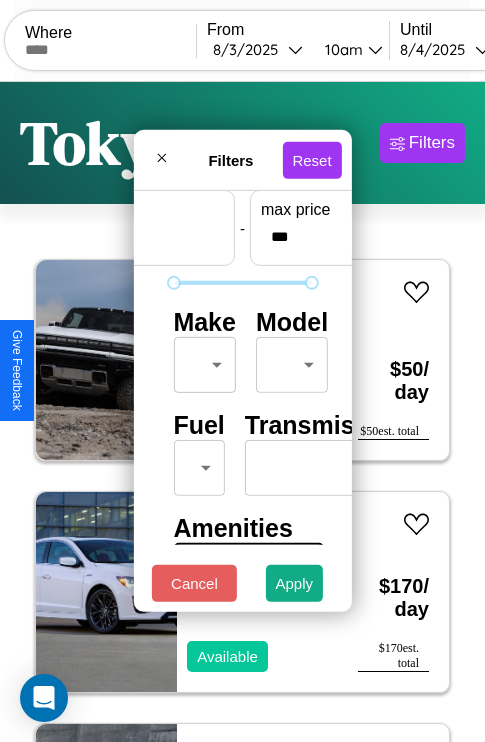 click on "CarGo Where From [DATE] [TIME] Until [DATE] [TIME] Become a Host Login Sign Up [CITY] Filters 26 cars in this area These cars can be picked up in this city. Hummer H3 2020 Available $ 50 / day $ 50 est. total Acura Vigor 2023 Available $ 170 / day $ 170 est. total Mazda MX-30 2016 Available $ 30 / day $ 30 est. total Volvo B8R 2020 Unavailable $ 40 / day $ 40 est. total Ferrari 550 Barchetta 2020 Unavailable $ 180 / day $ 180 est. total Fiat Spider 2000 2021 Unavailable $ 180 / day $ 180 est. total Nissan Frontier 2019 Available $ 50 / day $ 50 est. total Bentley Rolls-Royce Park Ward 2019 Available $ 150 / day $ 150 est. total Bentley Mulsanne 2014 Available $ 110 / day $ 110 est. total Ferrari 488 Pista Spider 2023 Available $ 80 / day $ 80 est. total Lamborghini Huracan 2023 Available $ 170 / day $ 170 est. total Tesla Model 3 2022 Available $ 70 / day $ 70 est. total Hyundai Excel 2018 Unavailable $ 80 / day $ 80 Buick" at bounding box center (242, 412) 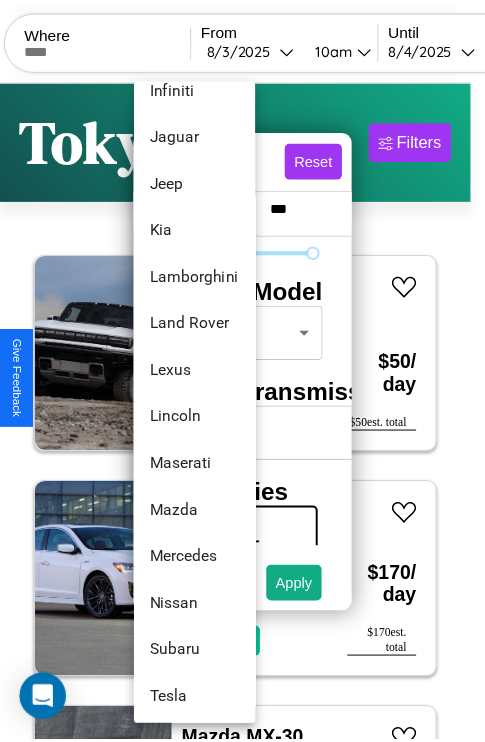 scroll, scrollTop: 1046, scrollLeft: 0, axis: vertical 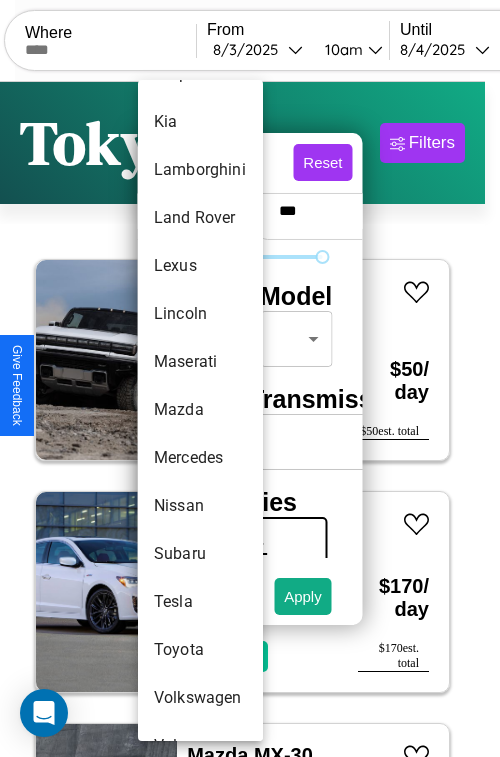 click on "Mazda" at bounding box center [200, 410] 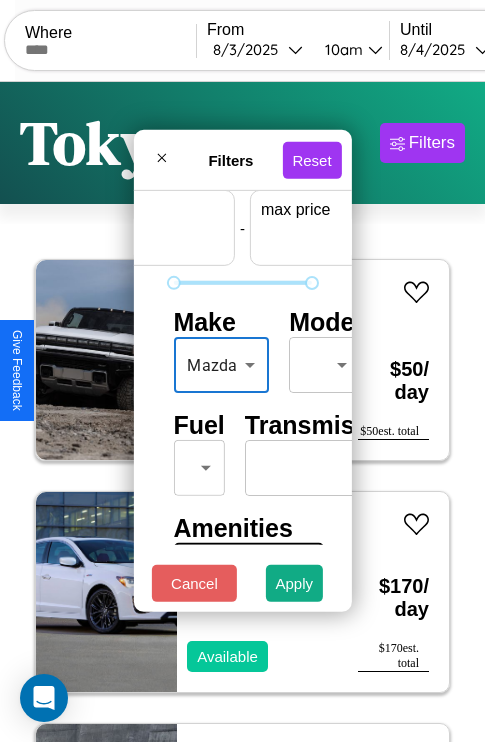 scroll, scrollTop: 59, scrollLeft: 124, axis: both 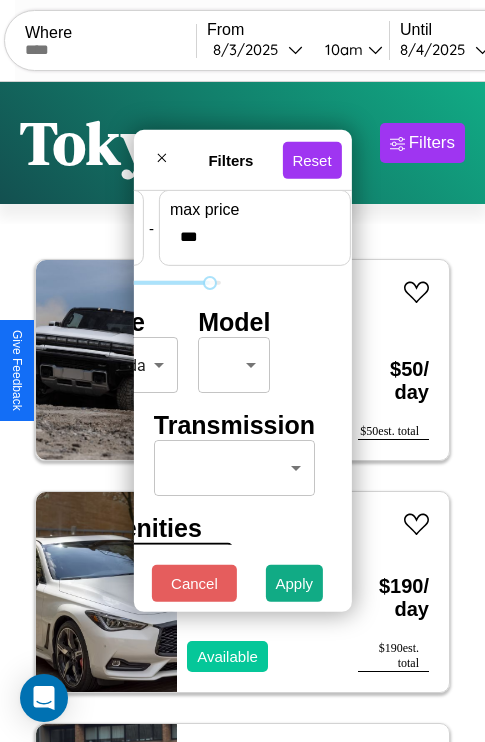 type on "***" 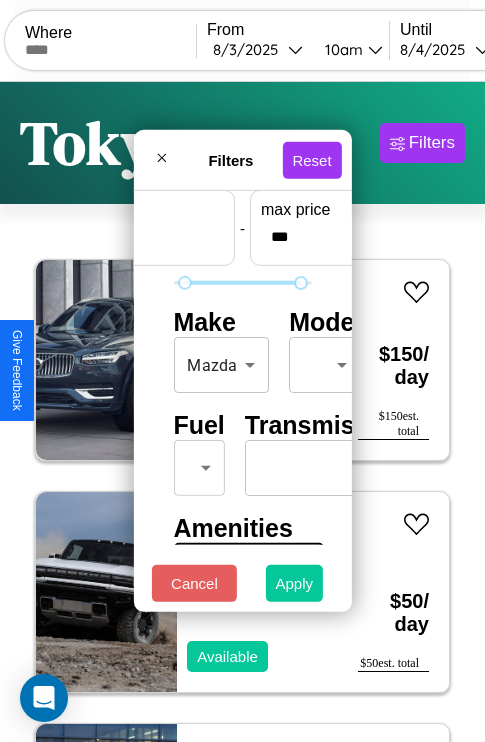 type on "**" 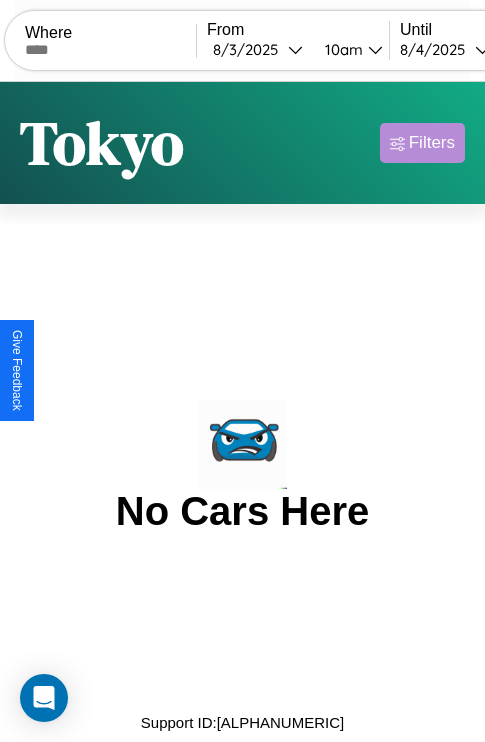 click on "Filters" at bounding box center (432, 143) 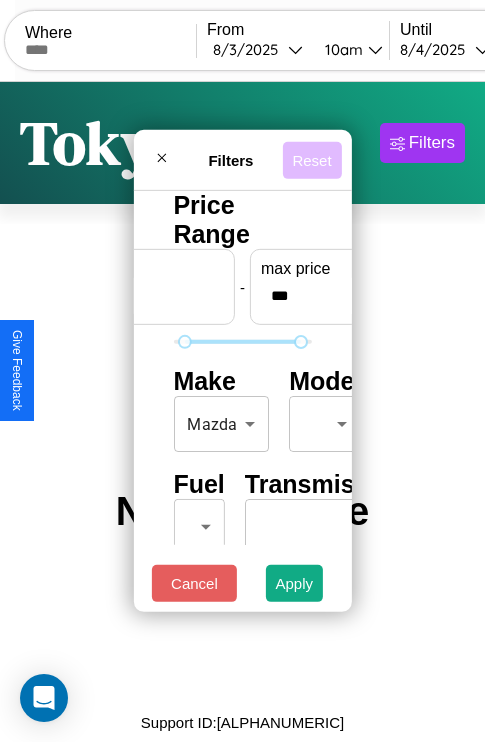 click on "Reset" at bounding box center [311, 159] 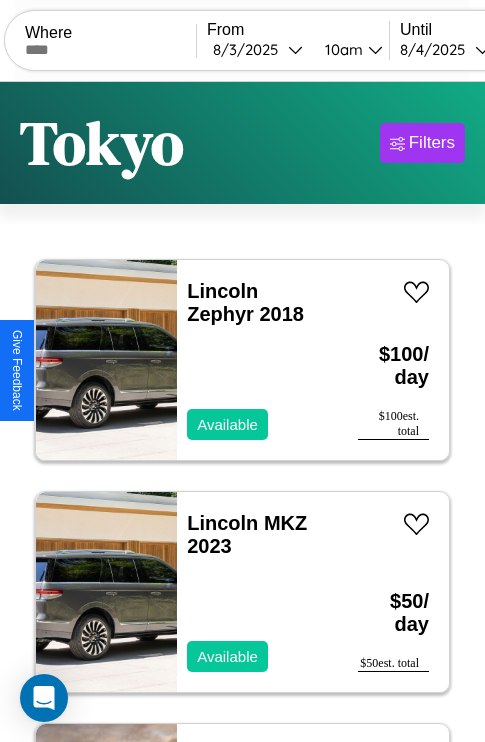 scroll, scrollTop: 95, scrollLeft: 0, axis: vertical 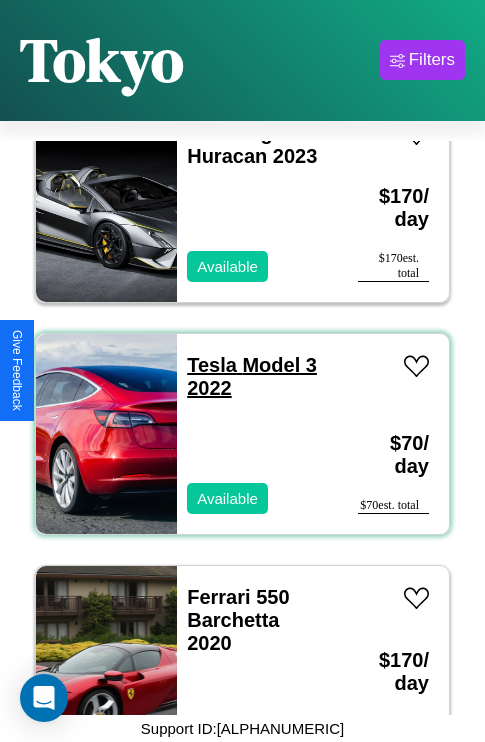 click on "Tesla   Model 3   2022" at bounding box center [252, 376] 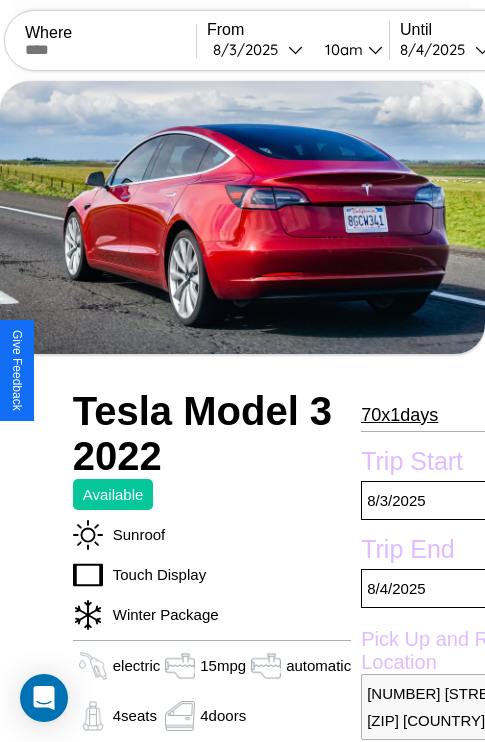 scroll, scrollTop: 336, scrollLeft: 96, axis: both 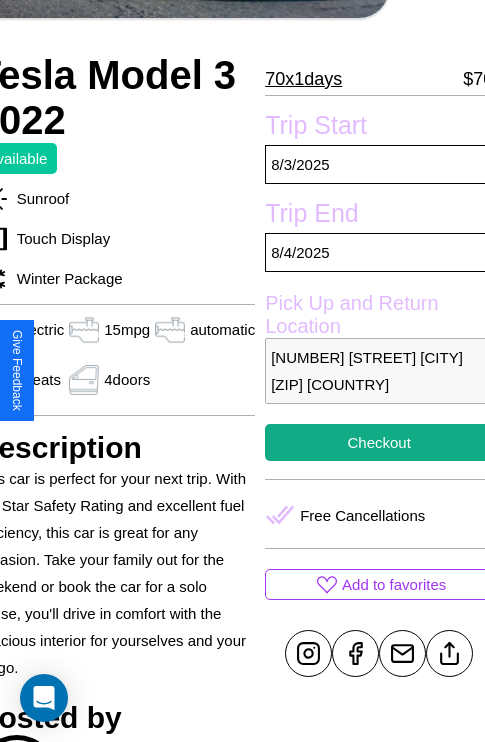 click on "8287 Union Street  Tokyo  20977 Japan" at bounding box center [379, 371] 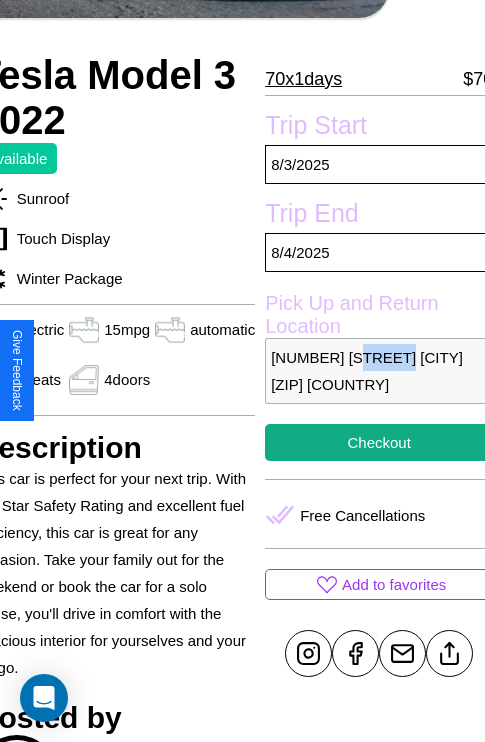 click on "8287 Union Street  Tokyo  20977 Japan" at bounding box center (379, 371) 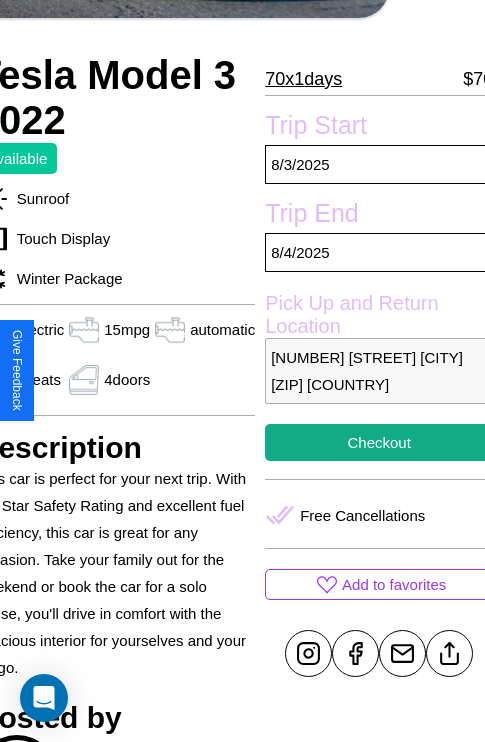 click on "8287 Union Street  Tokyo  20977 Japan" at bounding box center (379, 371) 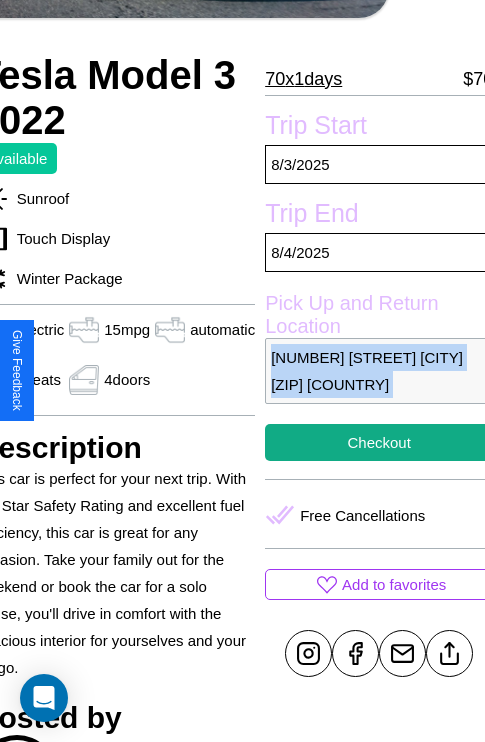click on "8287 Union Street  Tokyo  20977 Japan" at bounding box center [379, 371] 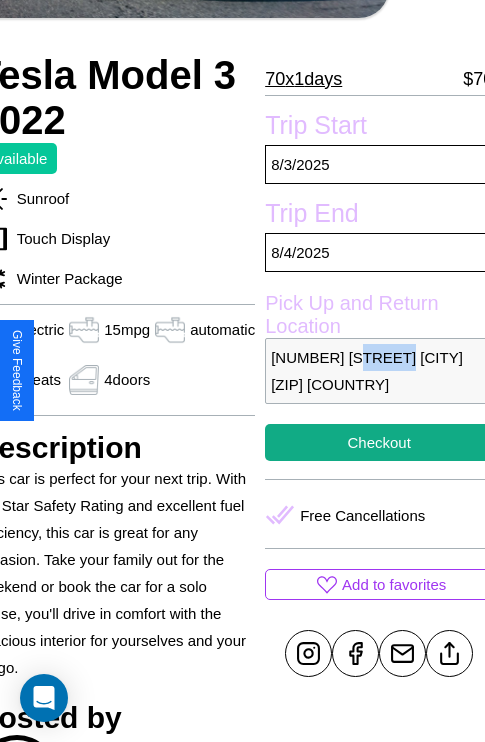 click on "8287 Union Street  Tokyo  20977 Japan" at bounding box center [379, 371] 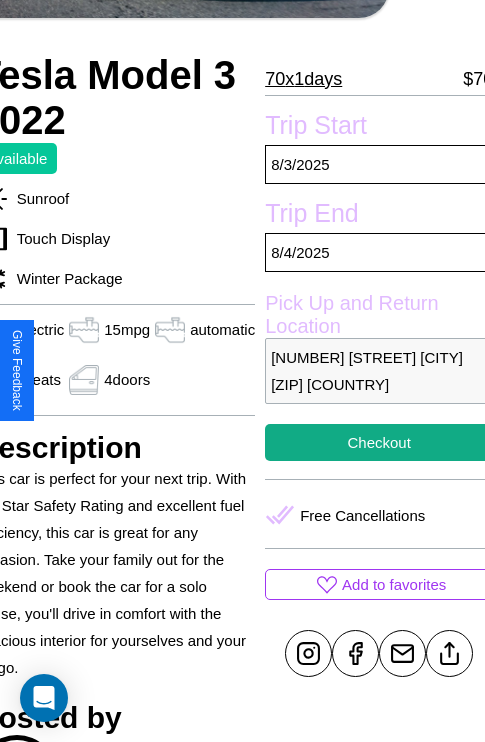 scroll, scrollTop: 408, scrollLeft: 96, axis: both 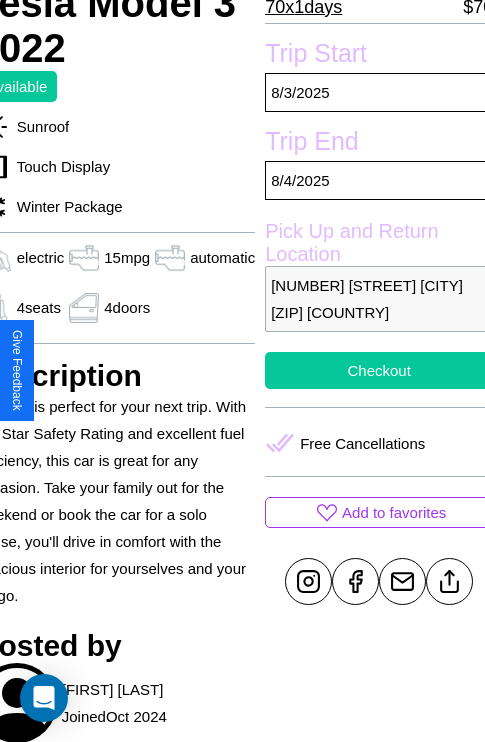 click on "Checkout" at bounding box center [379, 370] 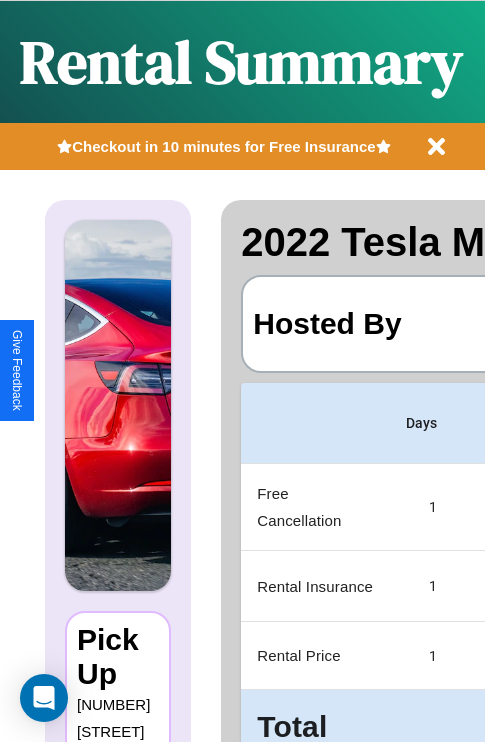 scroll, scrollTop: 0, scrollLeft: 378, axis: horizontal 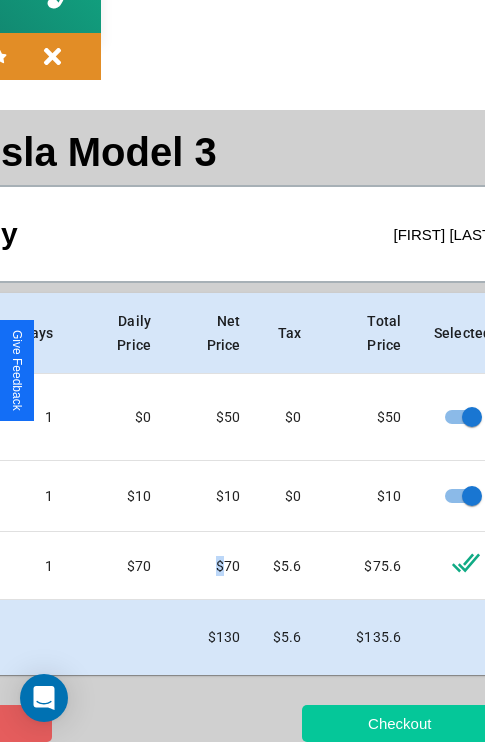 click on "Checkout" at bounding box center (399, 723) 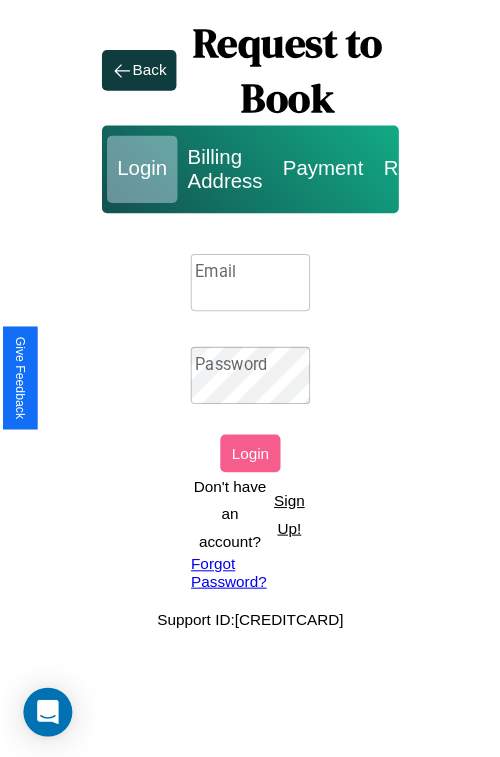 scroll, scrollTop: 0, scrollLeft: 0, axis: both 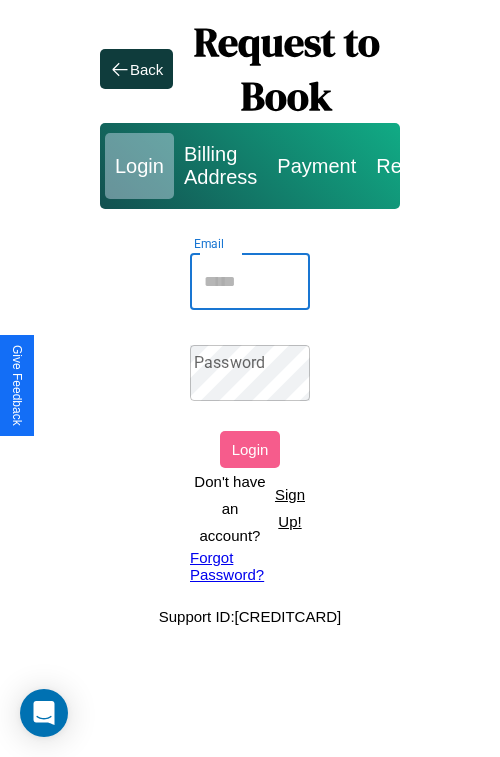 click on "Email" at bounding box center (250, 282) 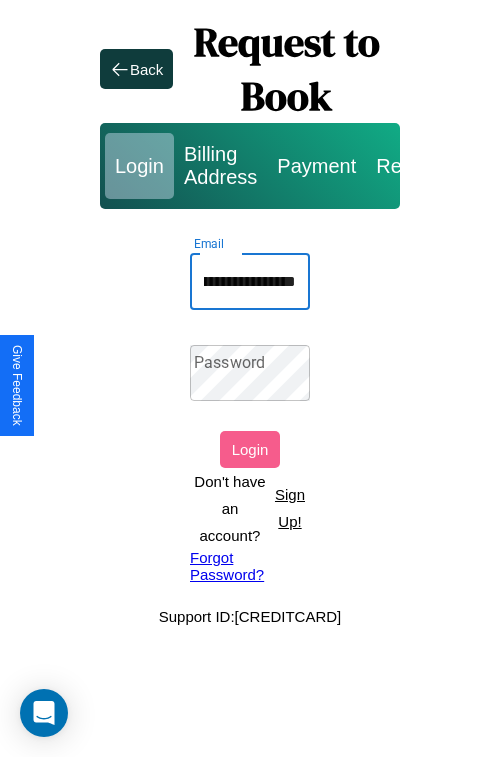 scroll, scrollTop: 0, scrollLeft: 104, axis: horizontal 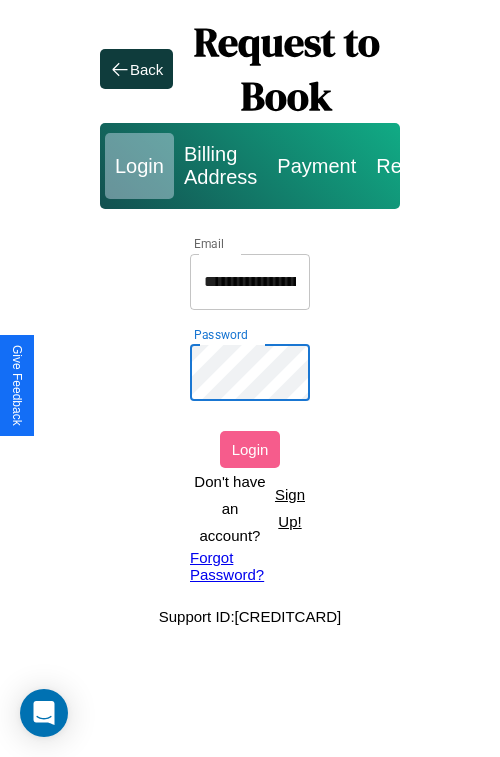 click on "Login" at bounding box center [250, 449] 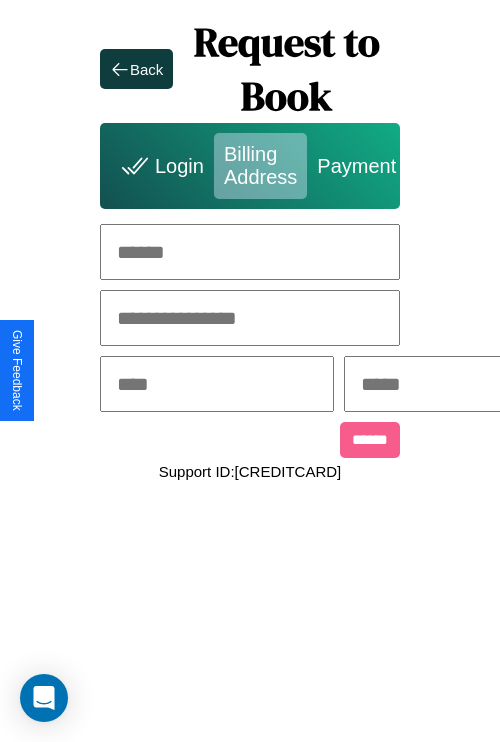 click at bounding box center [250, 252] 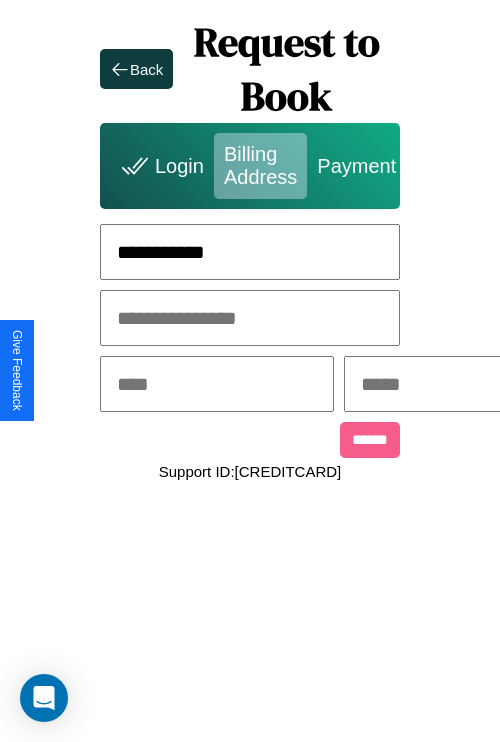 type on "**********" 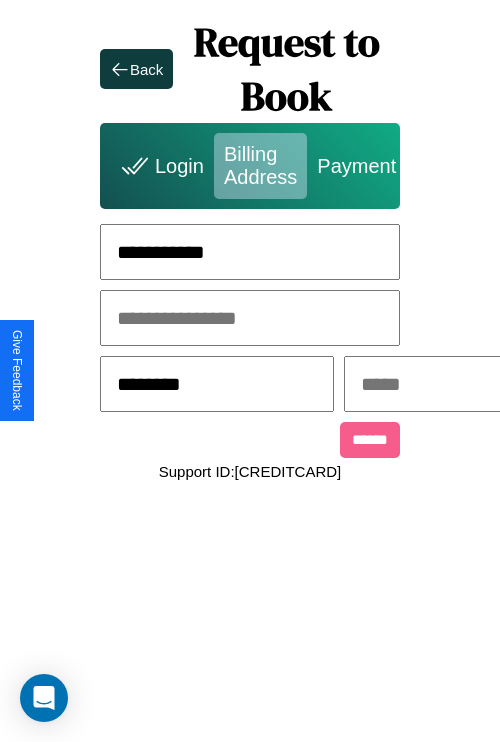type on "********" 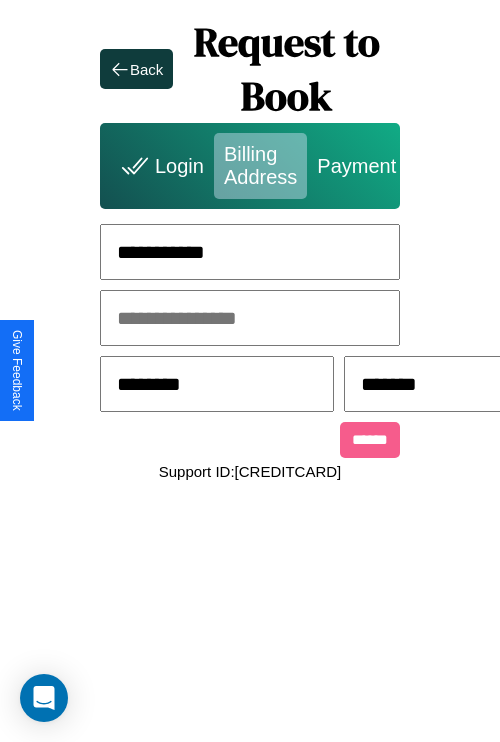 scroll, scrollTop: 0, scrollLeft: 517, axis: horizontal 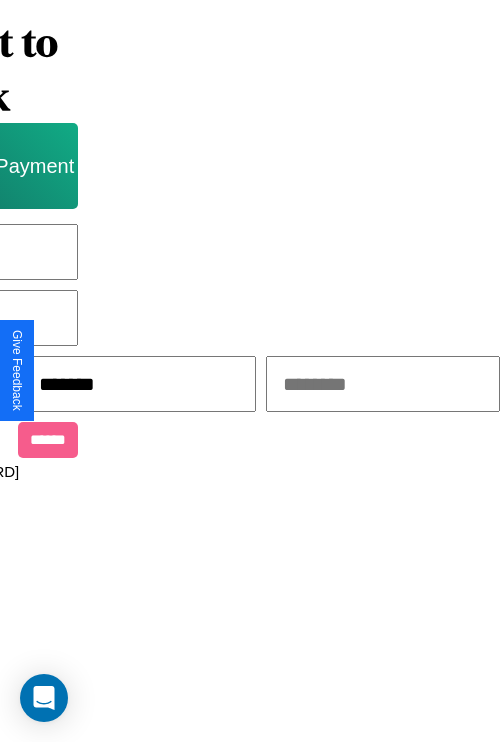 type on "*******" 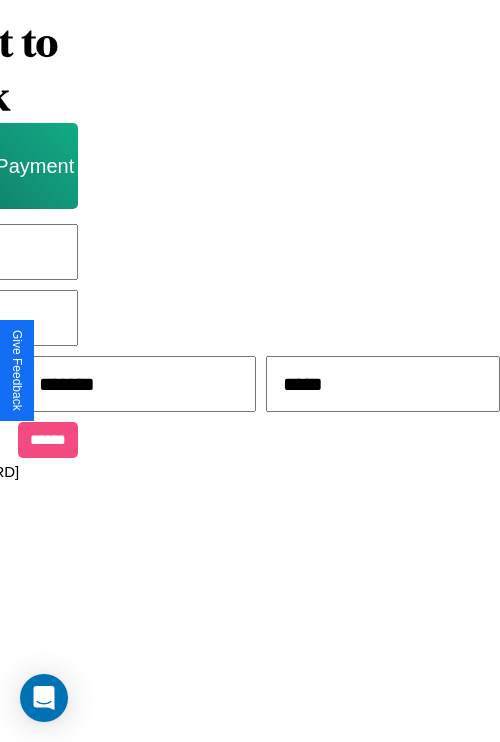type on "*****" 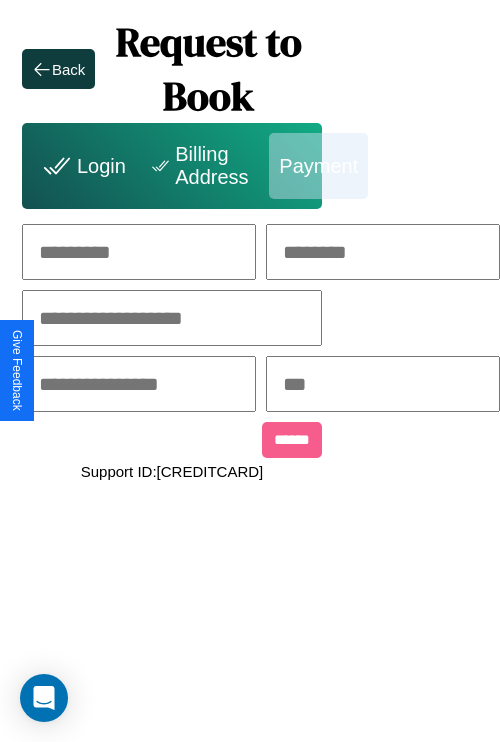 scroll, scrollTop: 0, scrollLeft: 208, axis: horizontal 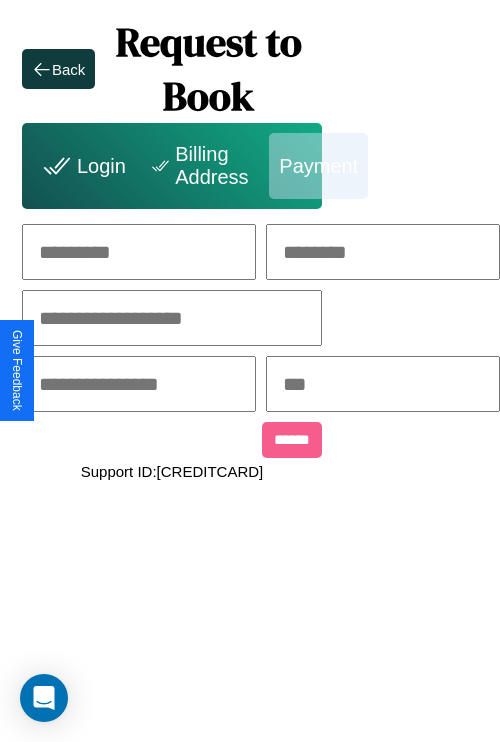 click at bounding box center (139, 252) 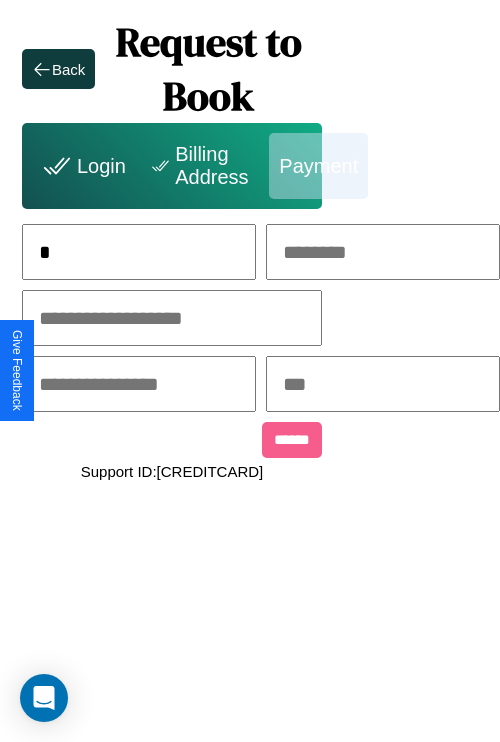 scroll, scrollTop: 0, scrollLeft: 130, axis: horizontal 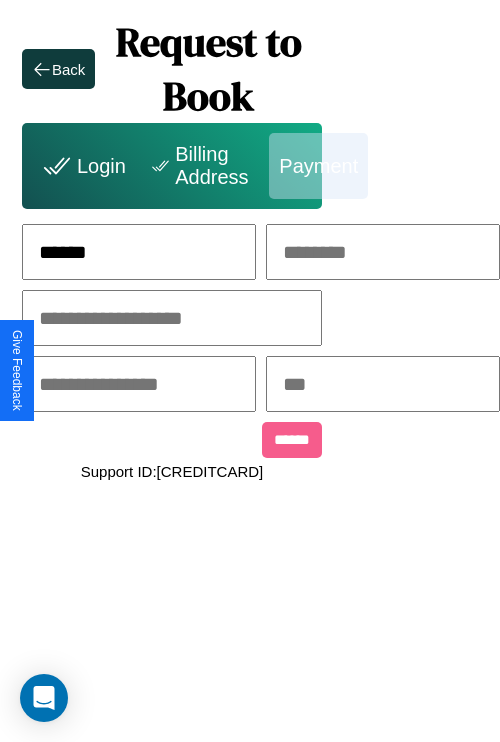 type on "******" 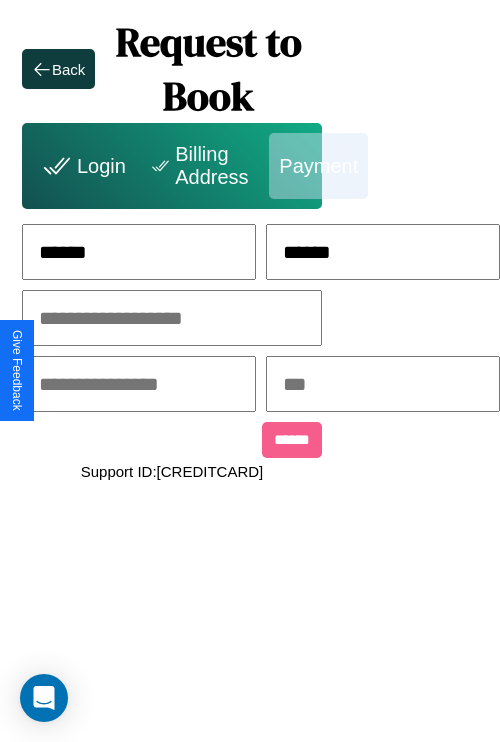 type on "******" 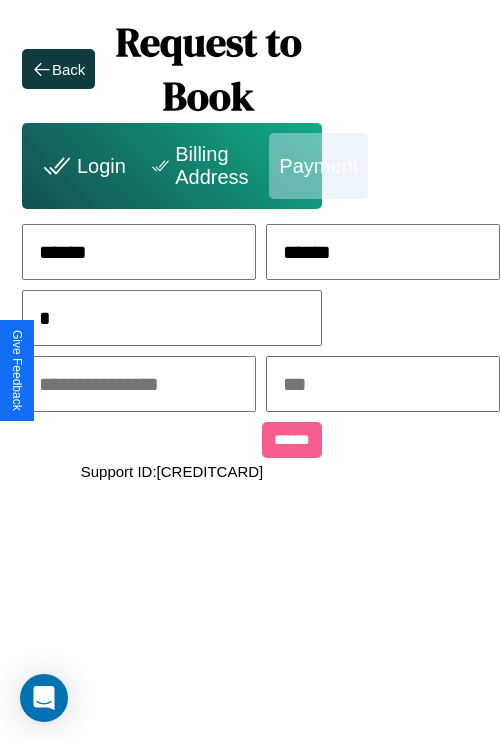scroll, scrollTop: 0, scrollLeft: 128, axis: horizontal 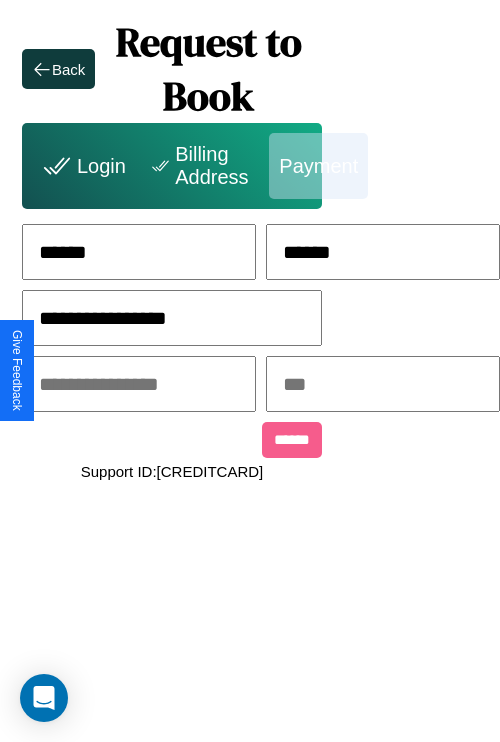 type on "**********" 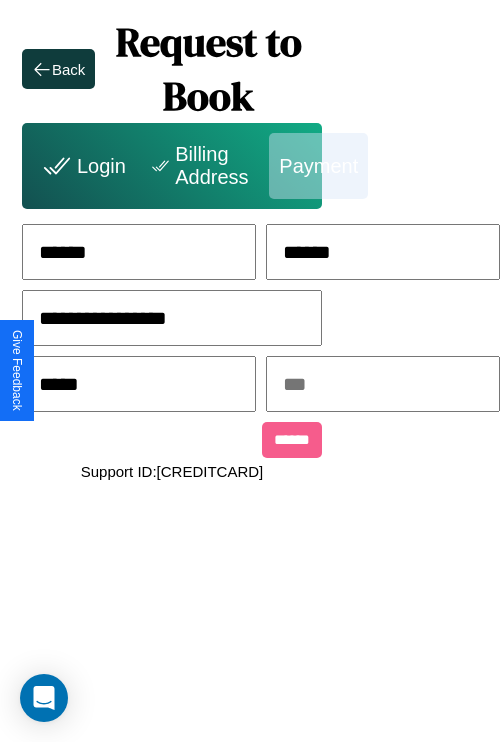 type on "*****" 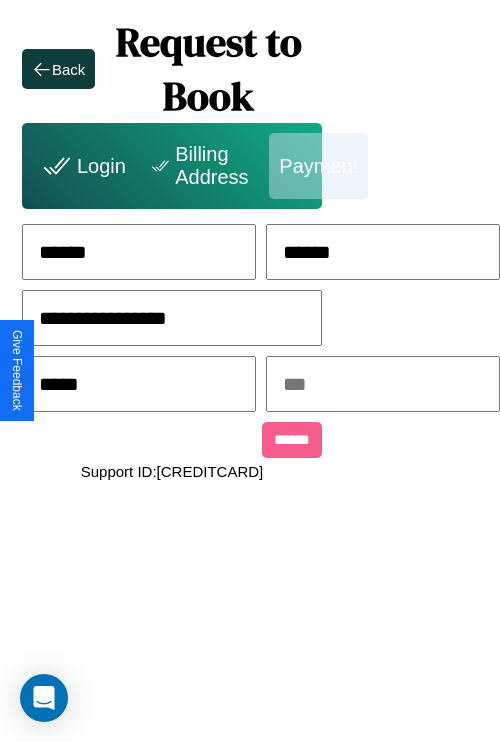 click at bounding box center (383, 384) 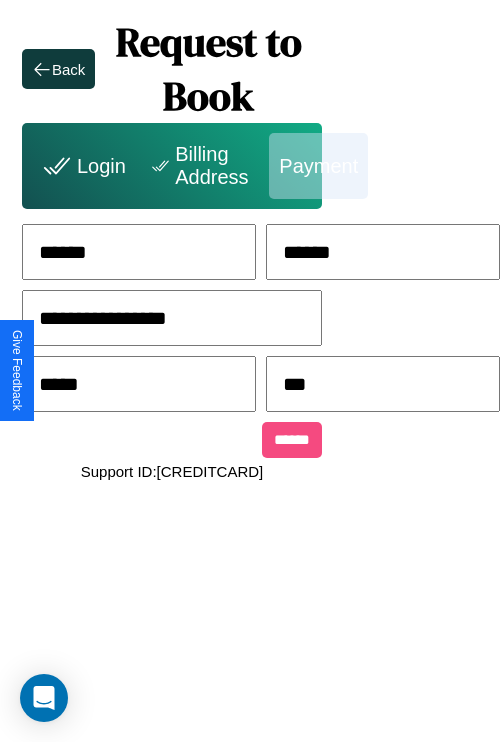 type on "***" 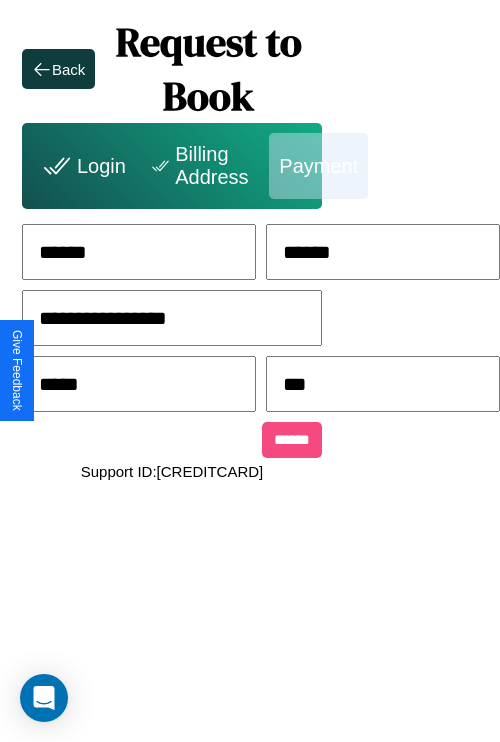 click on "******" at bounding box center [292, 440] 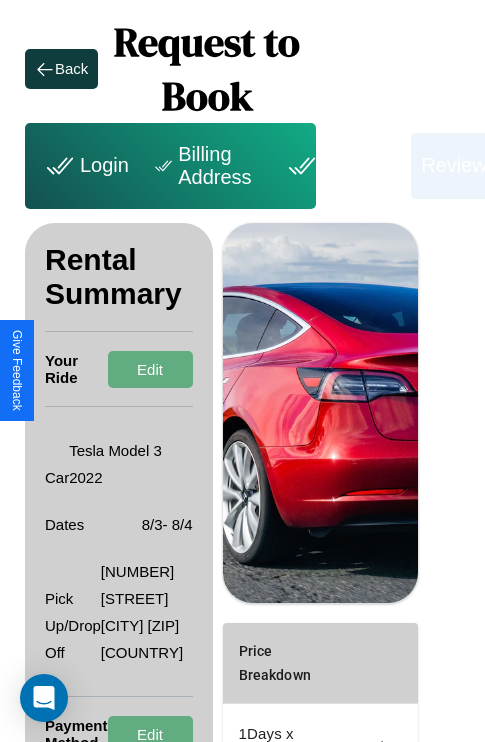 scroll, scrollTop: 274, scrollLeft: 72, axis: both 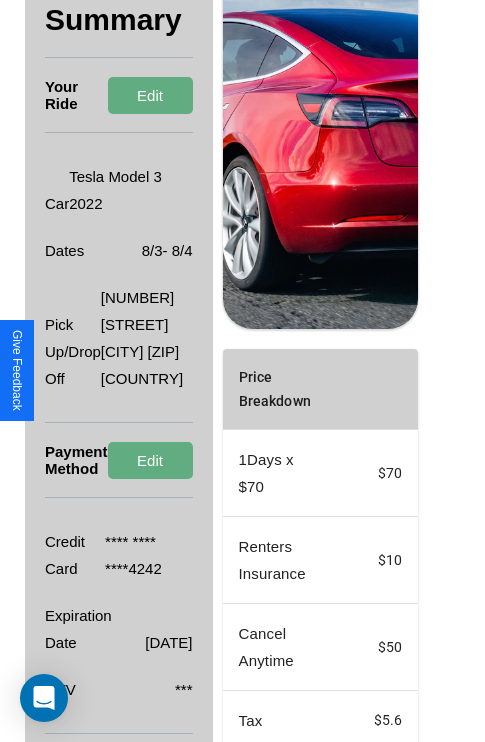 click on "Promo Code" at bounding box center [264, 795] 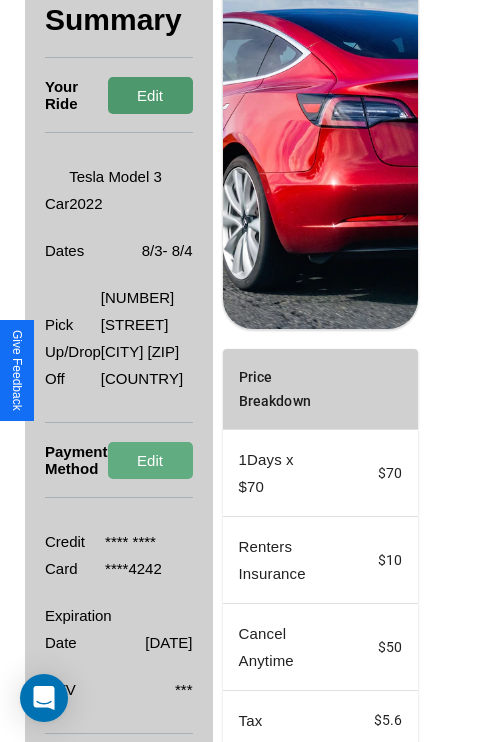 click on "Edit" at bounding box center [150, 95] 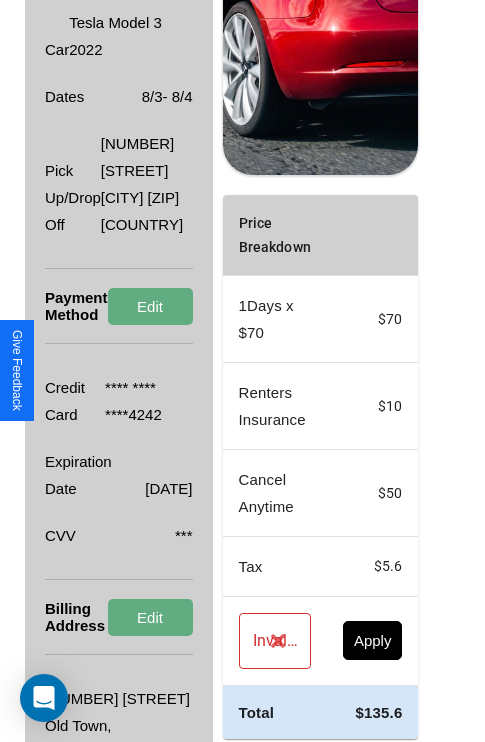 click on "Confirm & Submit" at bounding box center [350, 767] 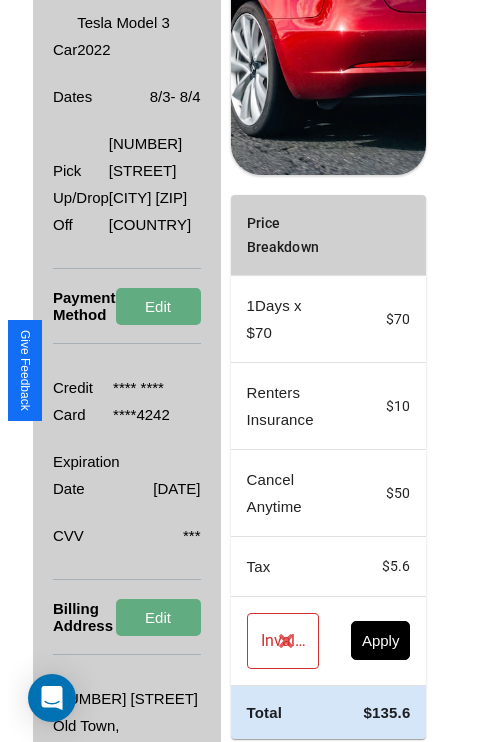 scroll, scrollTop: 0, scrollLeft: 72, axis: horizontal 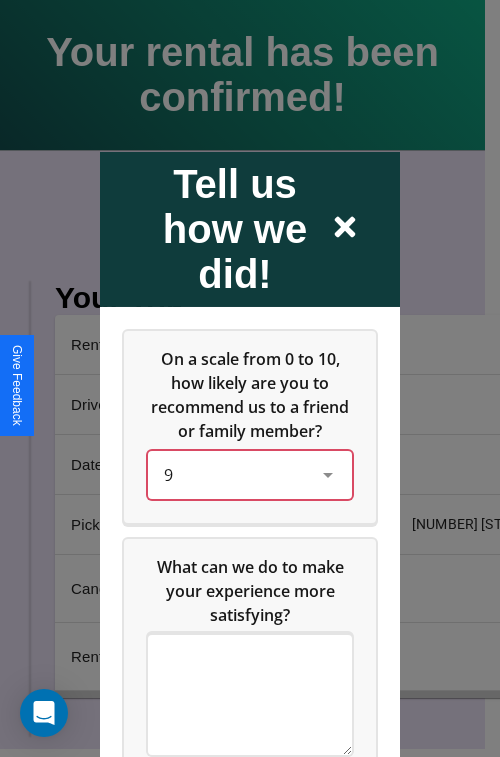 click on "9" at bounding box center [234, 474] 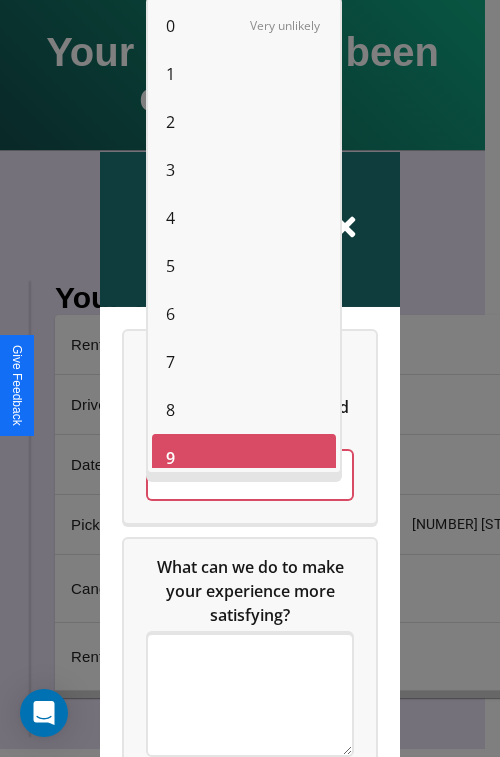 scroll, scrollTop: 14, scrollLeft: 0, axis: vertical 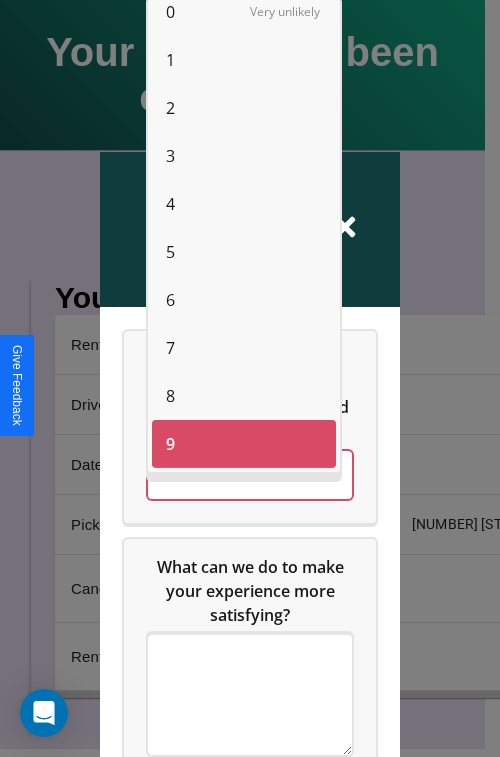 click on "1" at bounding box center (170, 60) 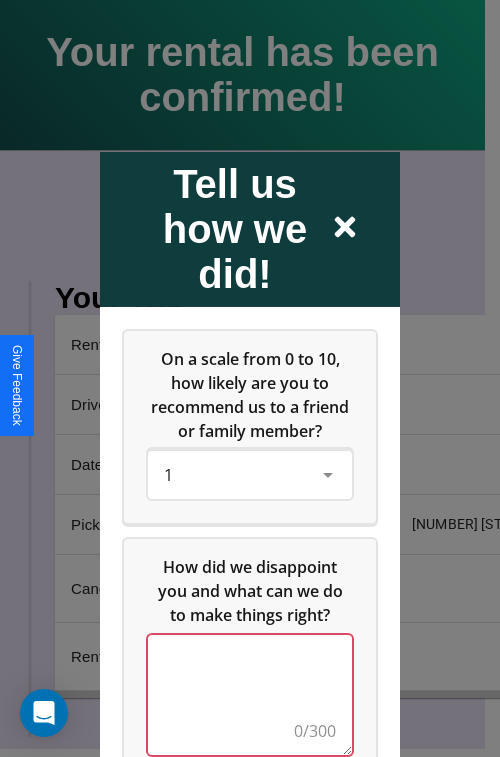 click at bounding box center (250, 694) 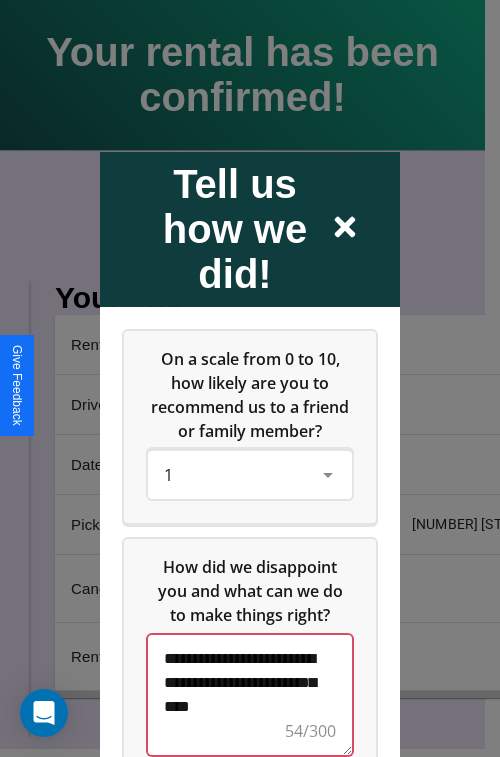 scroll, scrollTop: 5, scrollLeft: 0, axis: vertical 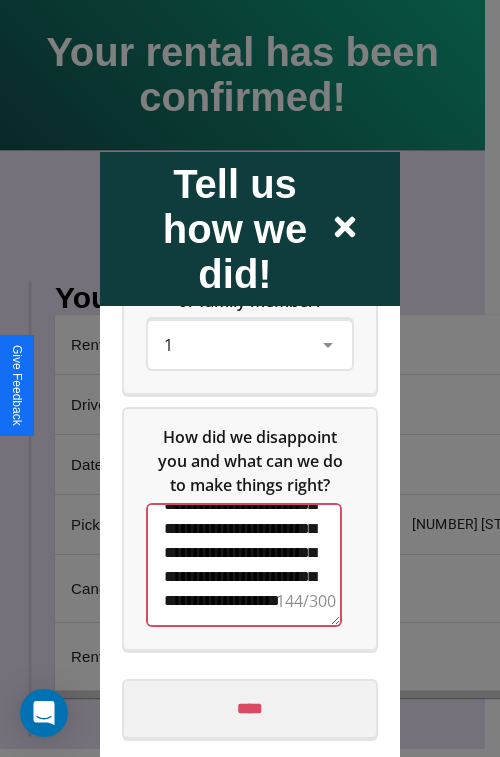 type on "**********" 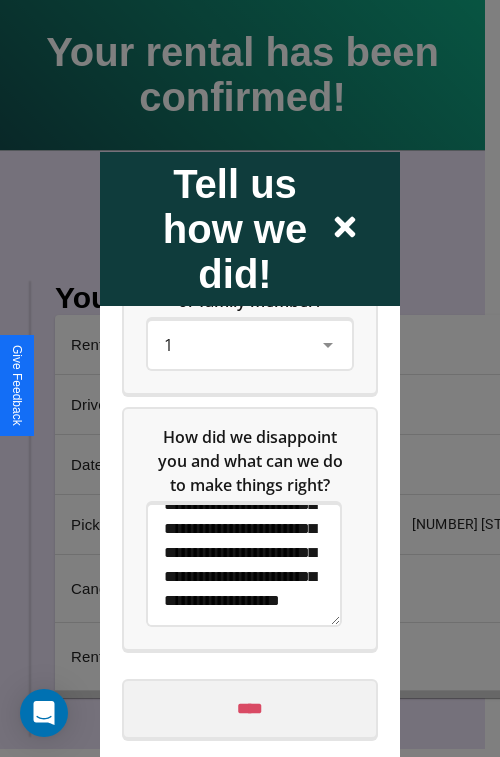 click on "****" at bounding box center (250, 708) 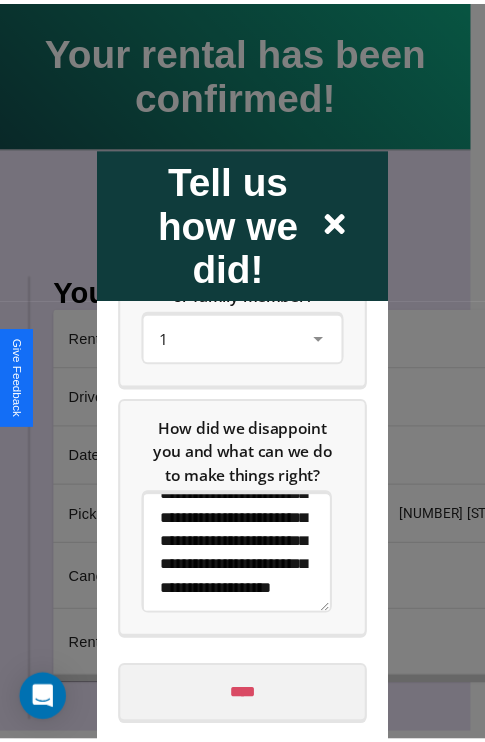 scroll, scrollTop: 0, scrollLeft: 0, axis: both 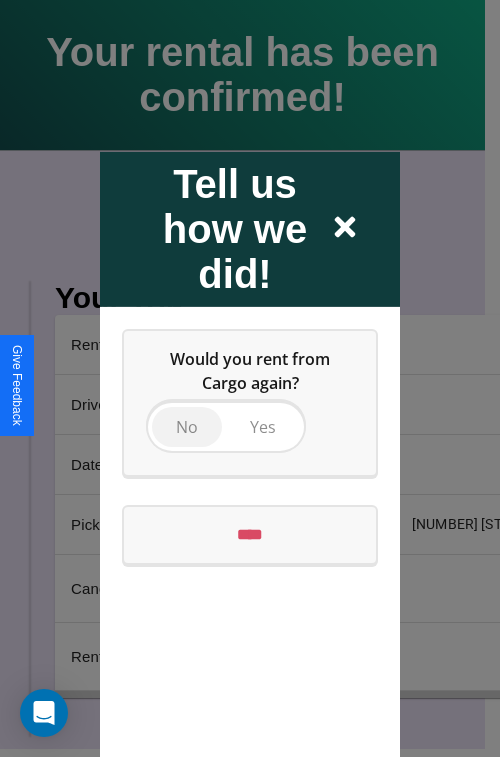 click on "No" at bounding box center [187, 426] 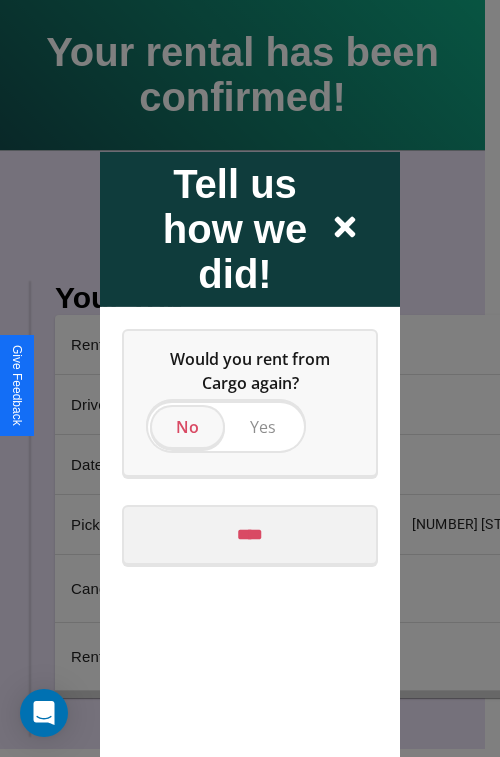 click on "****" at bounding box center [250, 534] 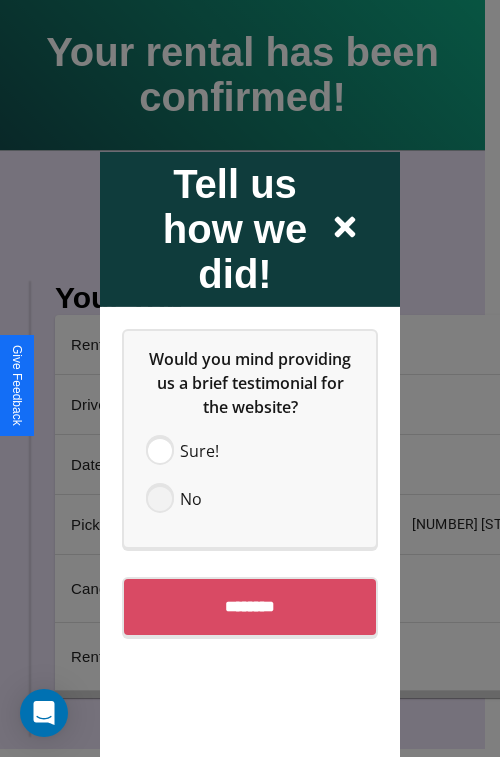 click at bounding box center [160, 498] 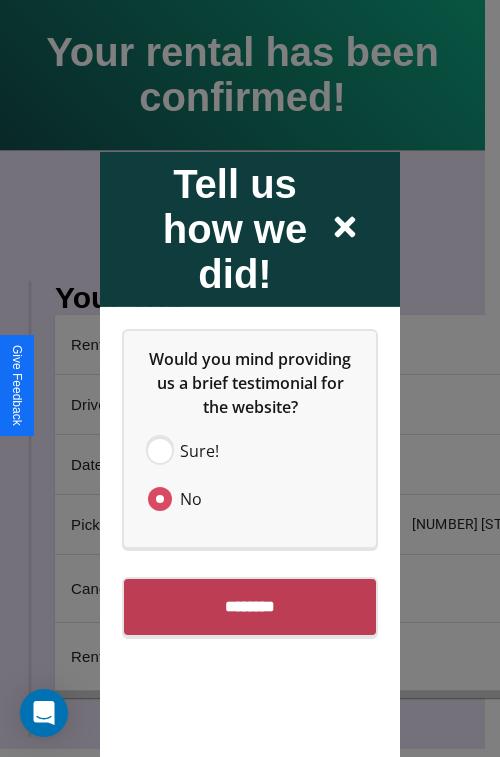 click on "********" at bounding box center (250, 606) 